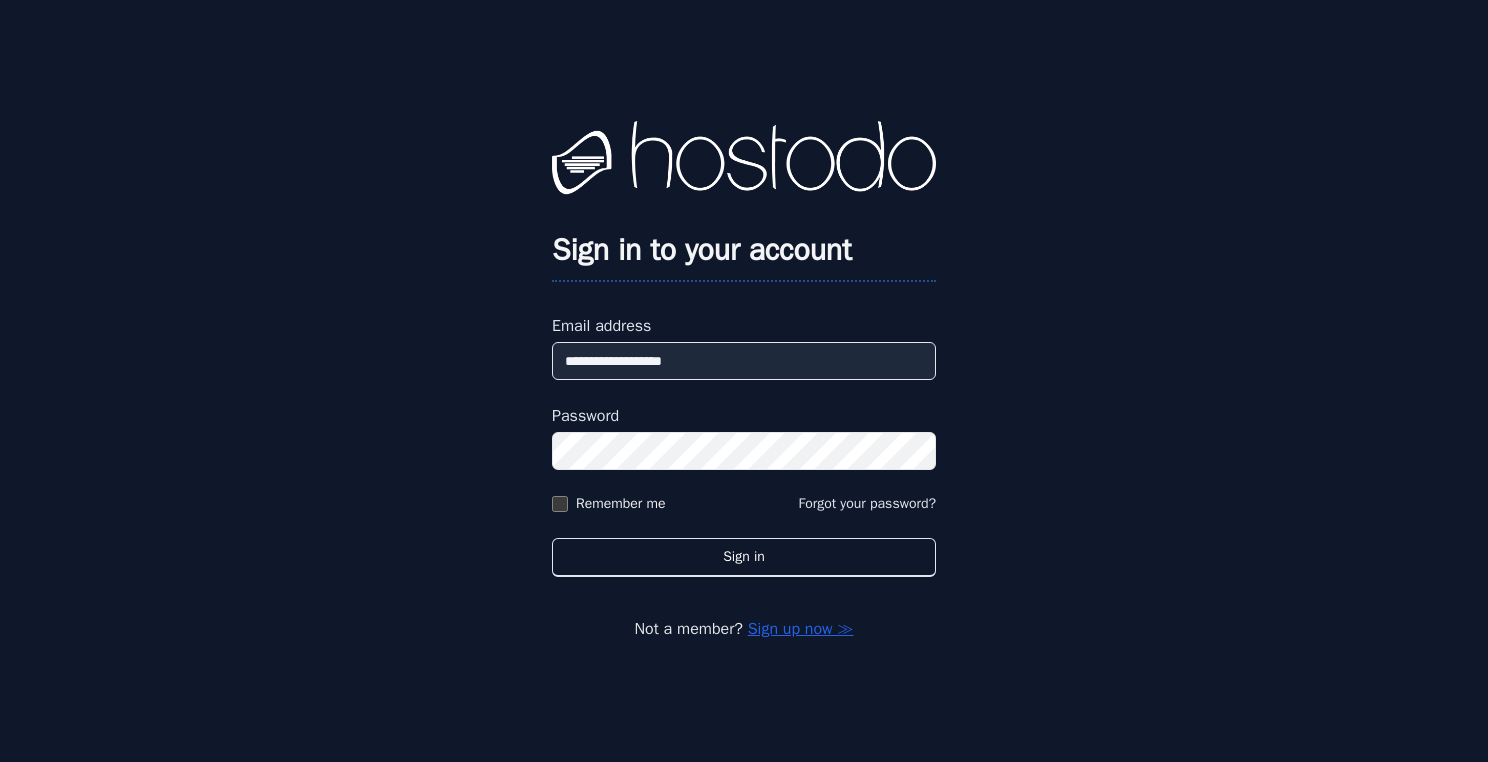 scroll, scrollTop: 0, scrollLeft: 0, axis: both 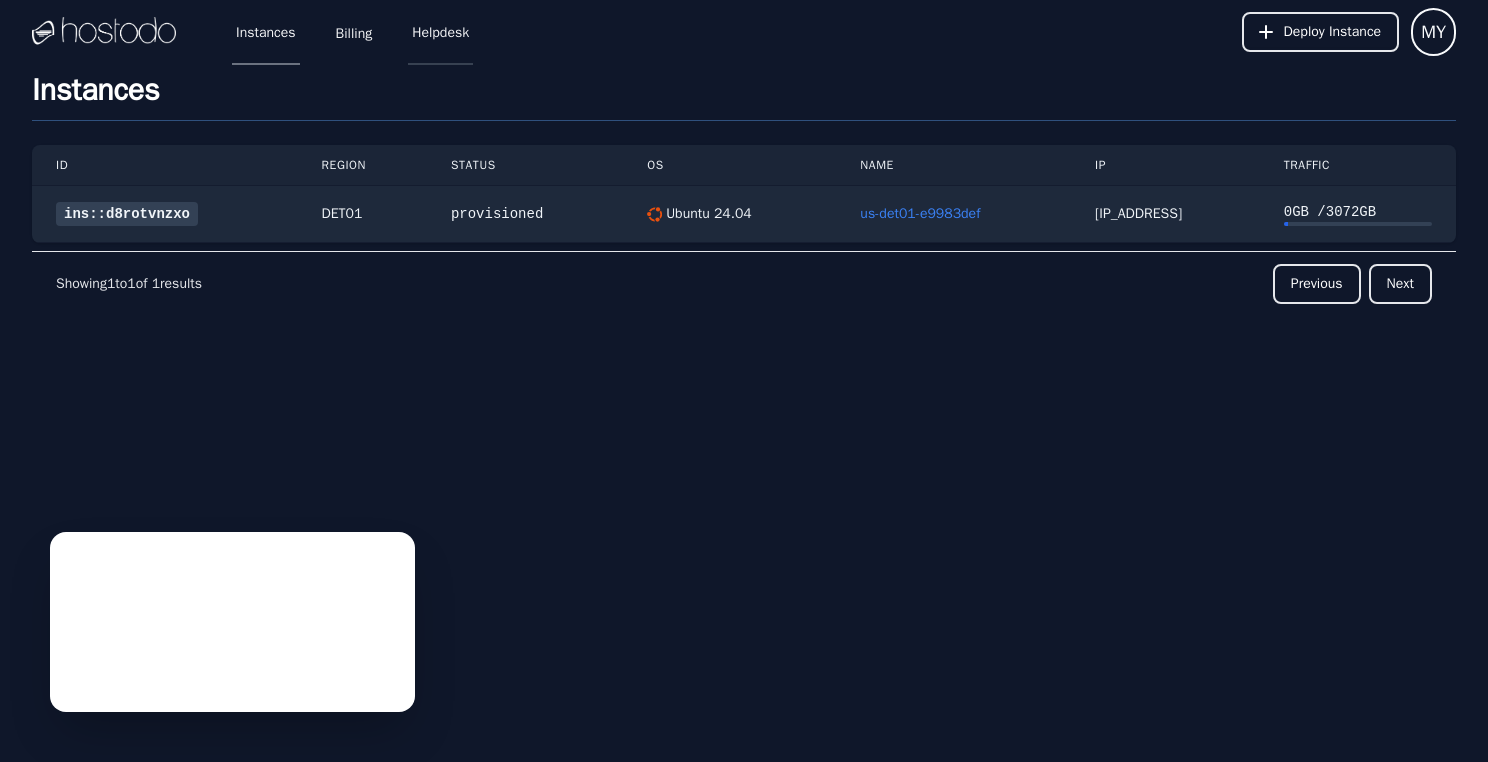 click on "Helpdesk" at bounding box center (440, 32) 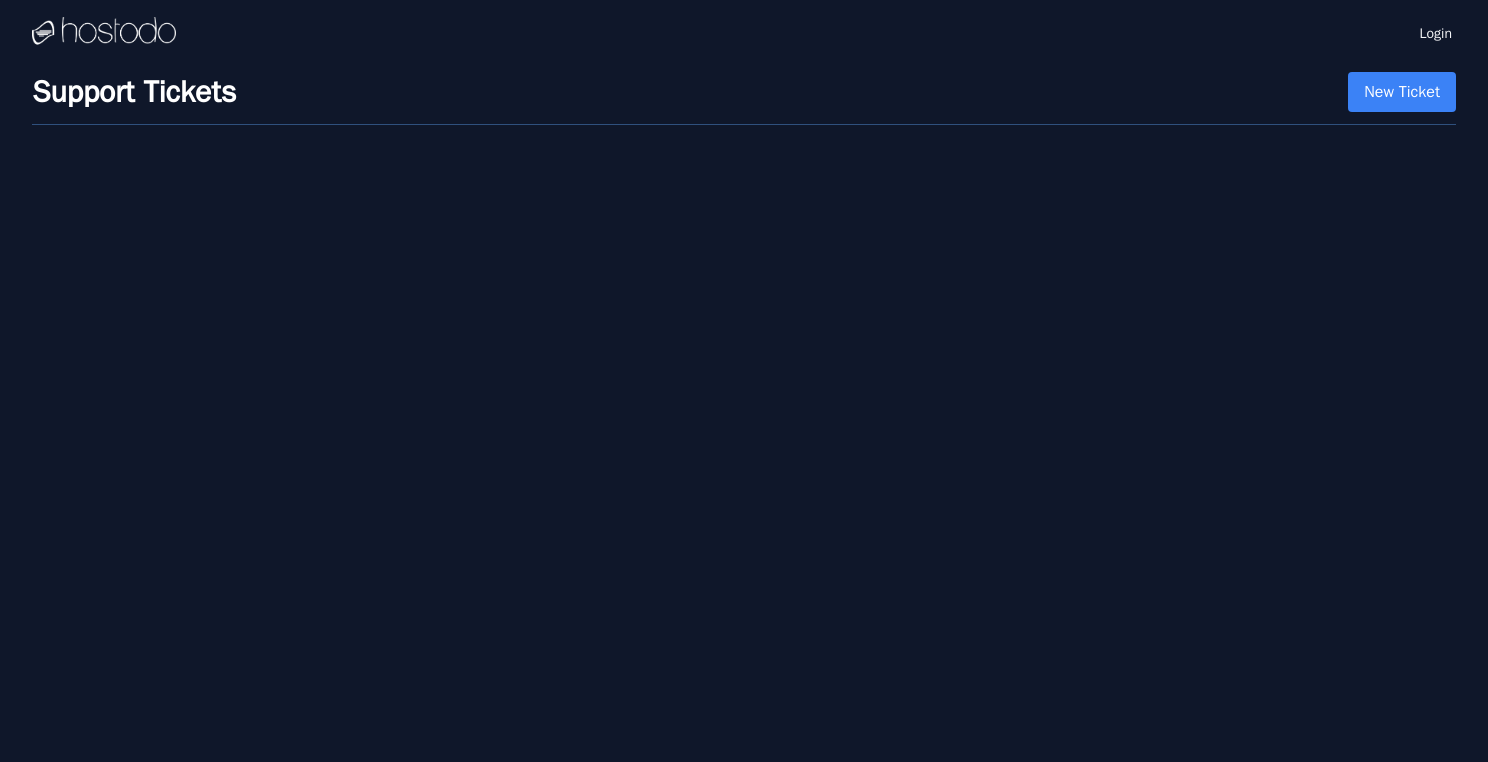 scroll, scrollTop: 0, scrollLeft: 0, axis: both 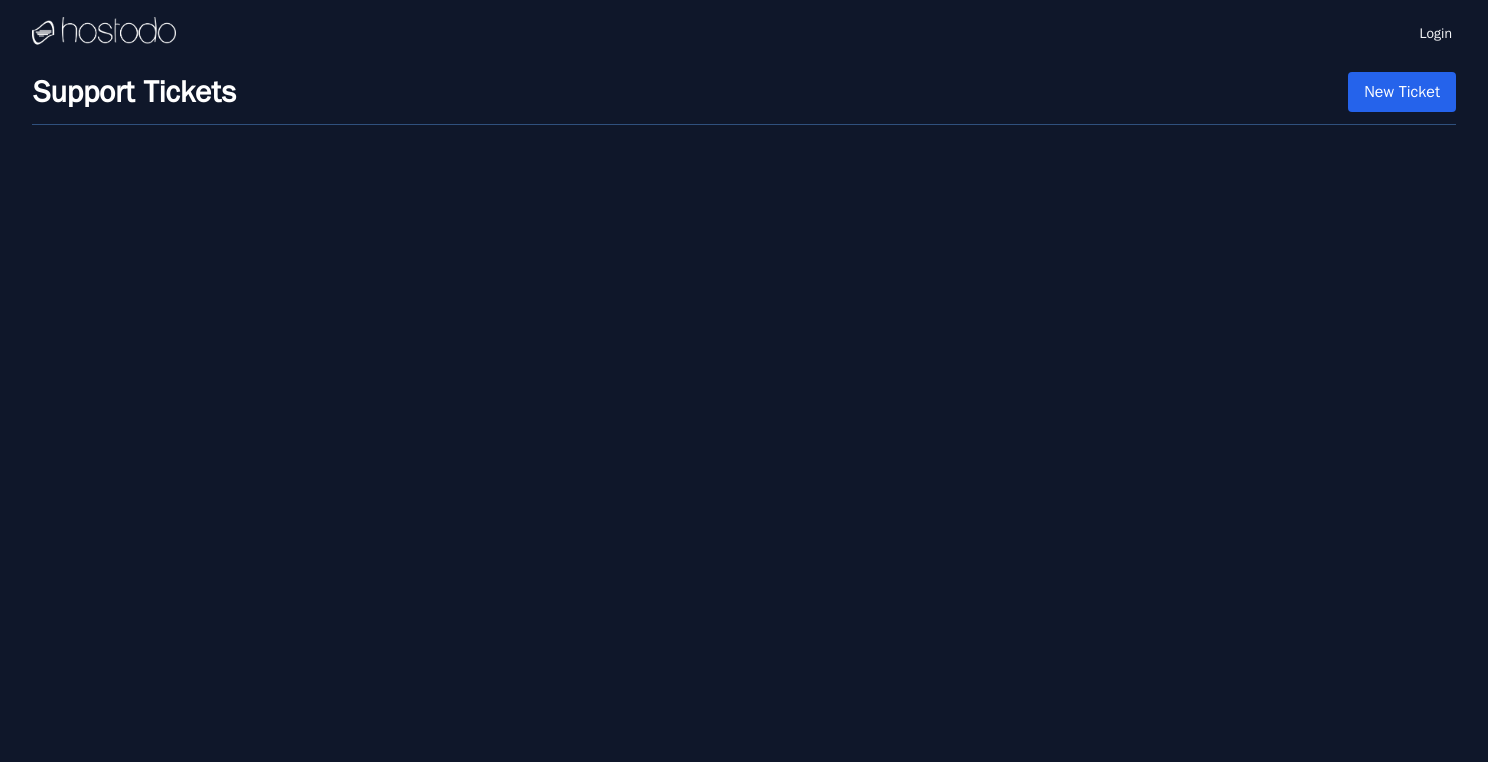 click on "New Ticket" at bounding box center (1402, 92) 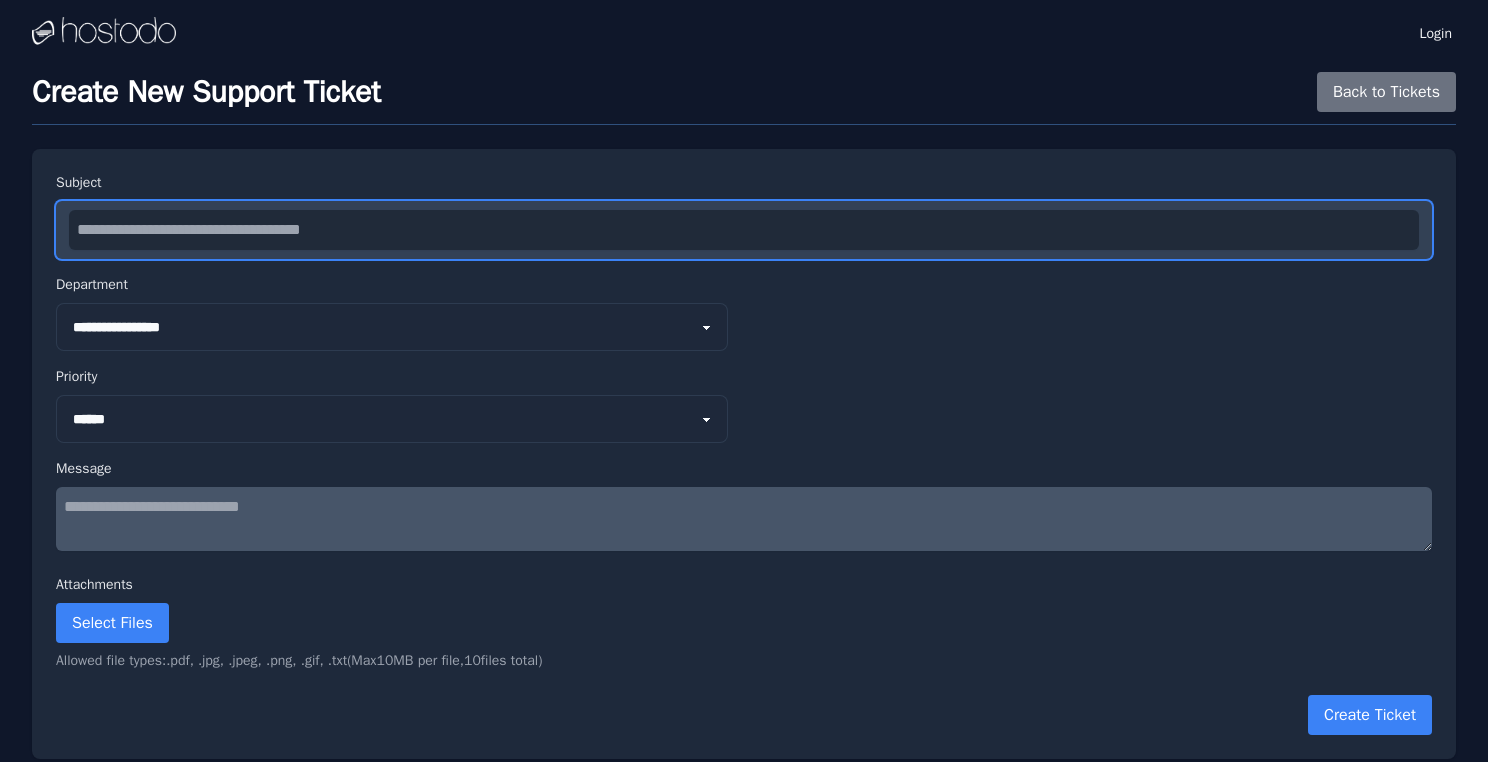 click at bounding box center (744, 230) 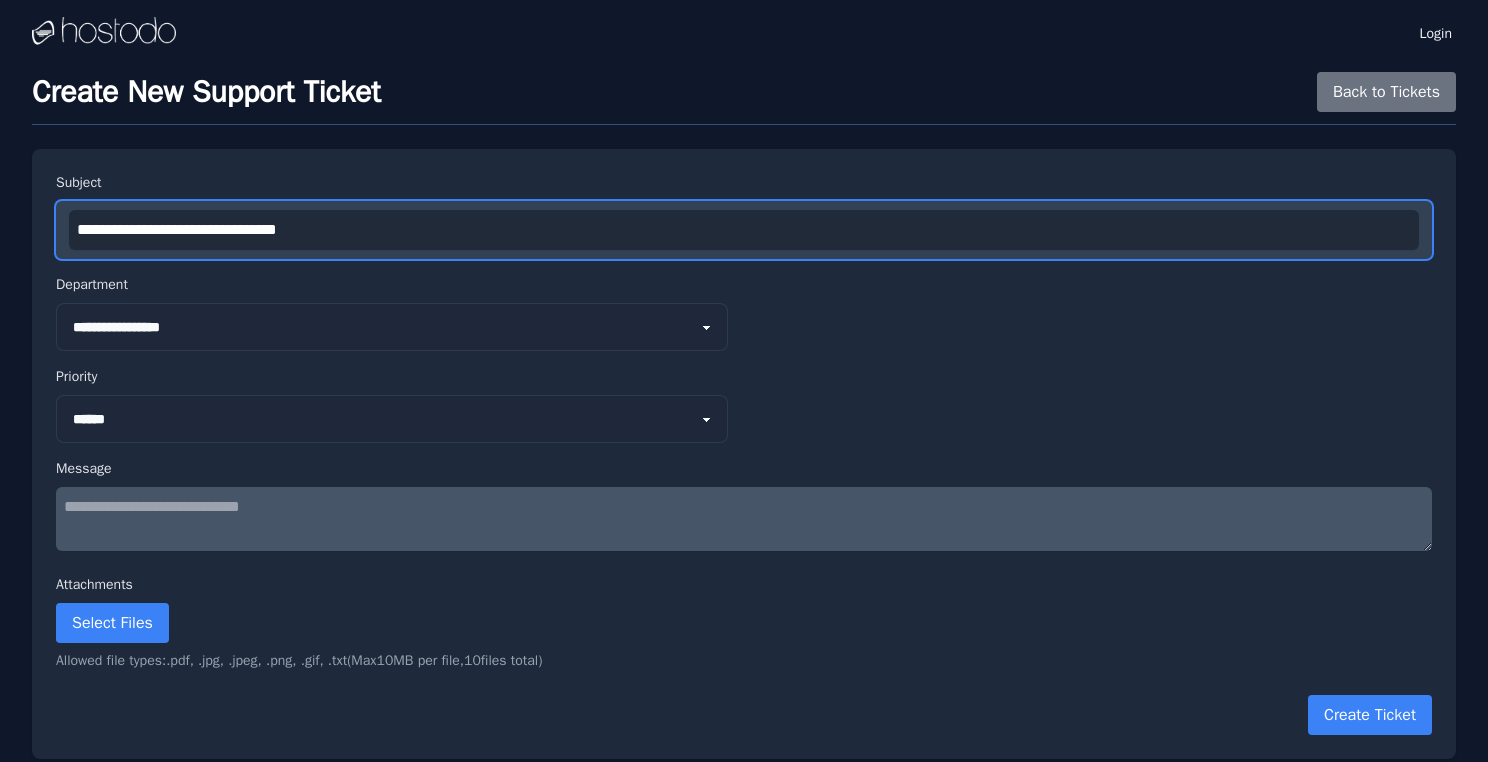 type on "**********" 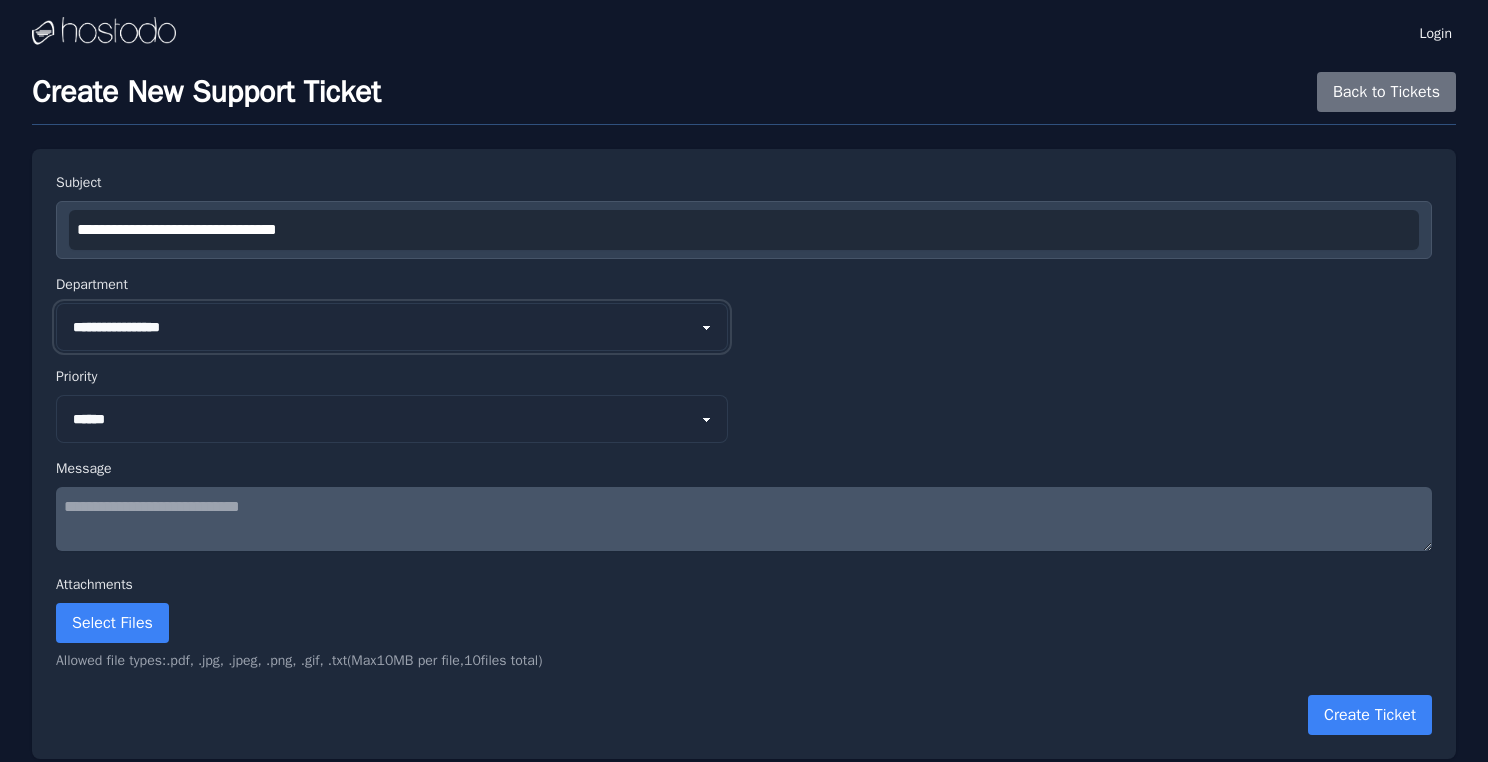 click on "**********" at bounding box center (392, 327) 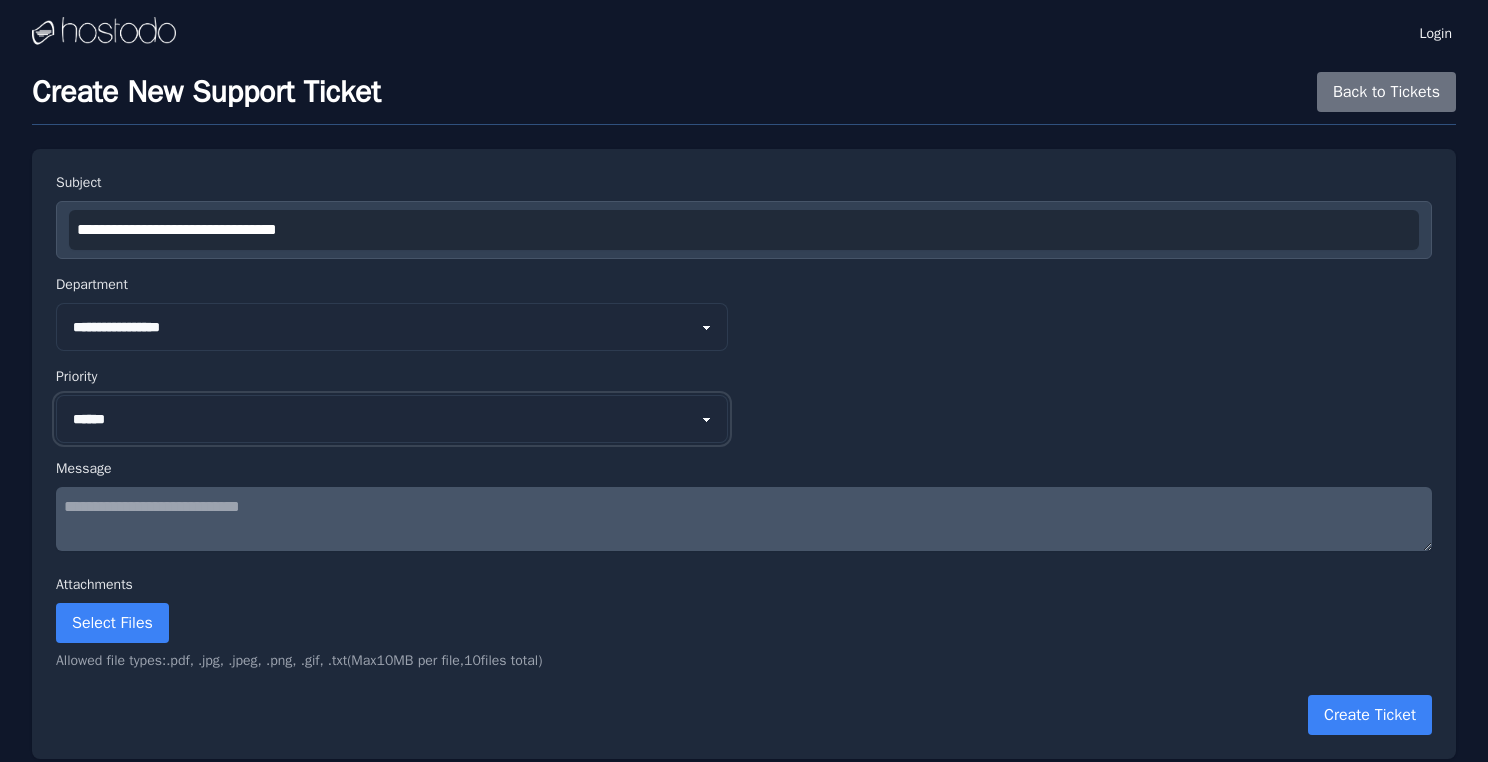 click on "*** ****** **** ********" at bounding box center (392, 419) 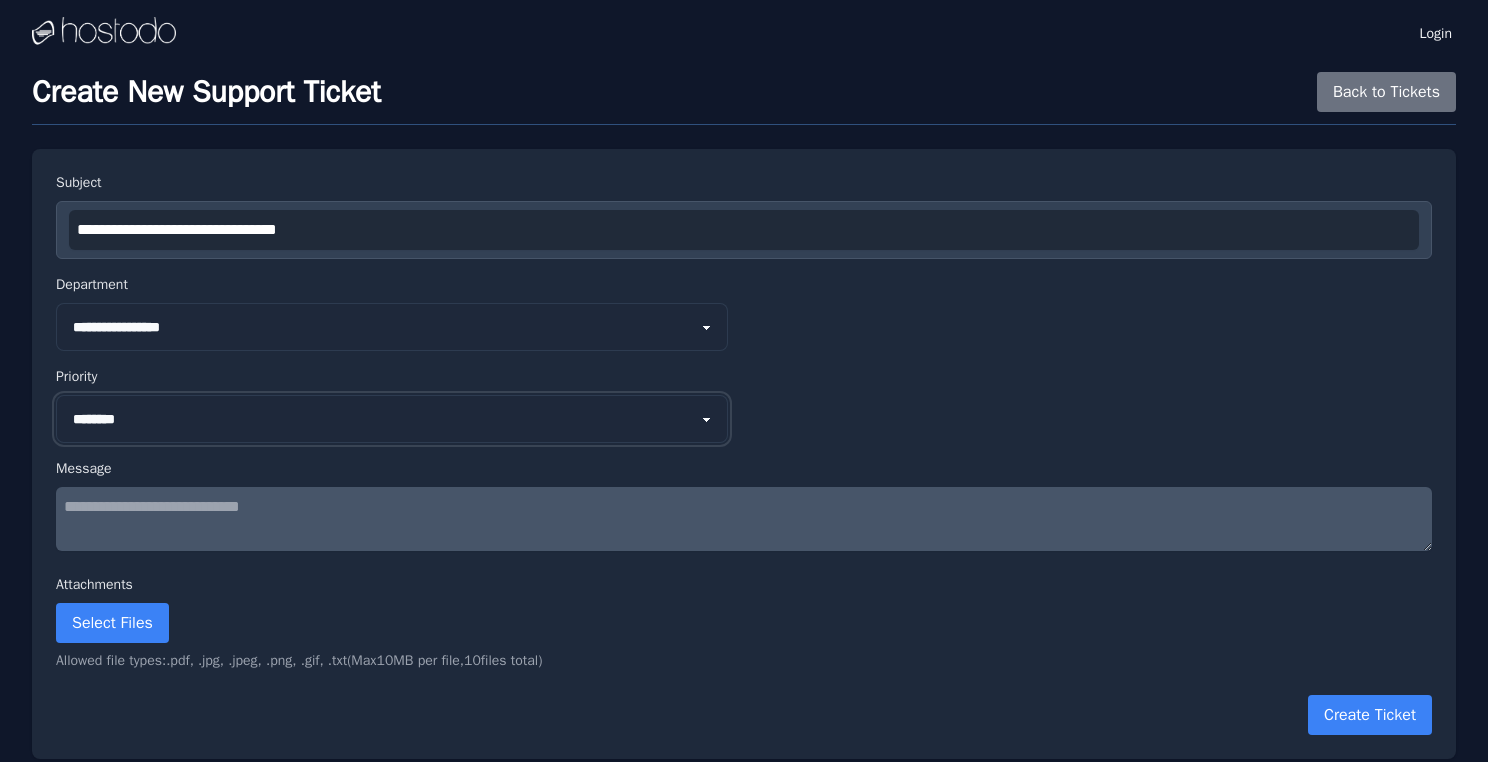 click on "*** ****** **** ********" at bounding box center [392, 419] 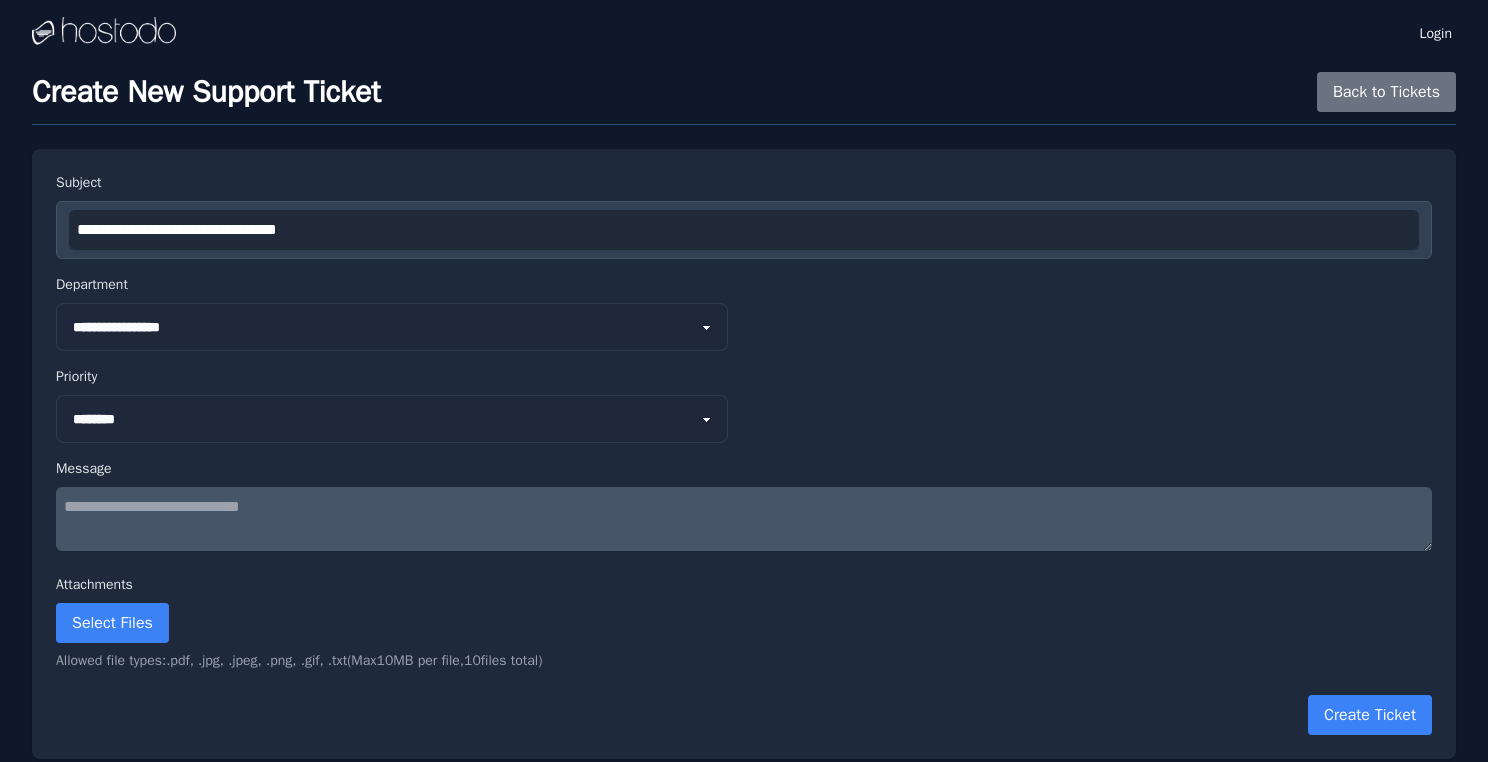 click at bounding box center [744, 519] 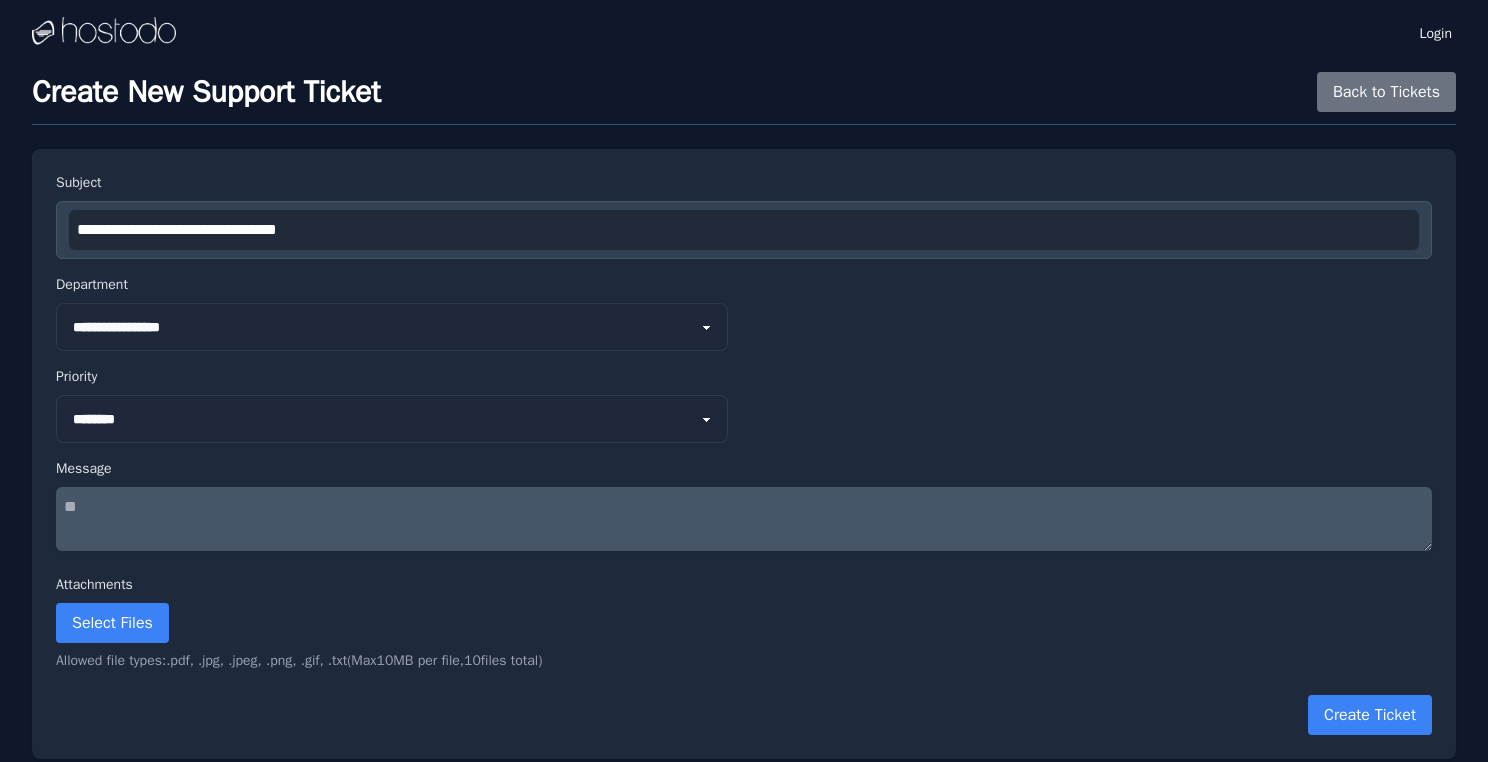 type on "*" 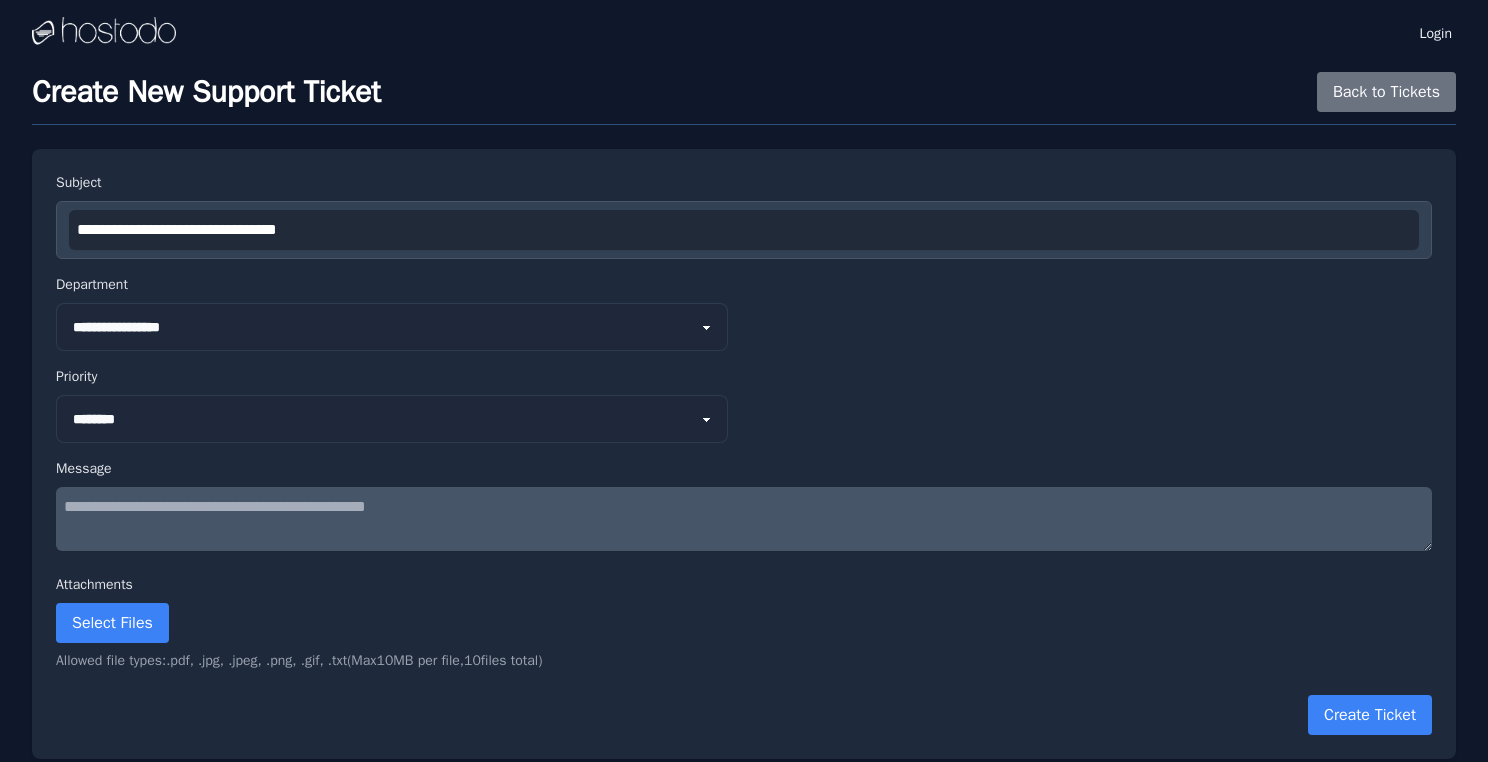 paste on "**********" 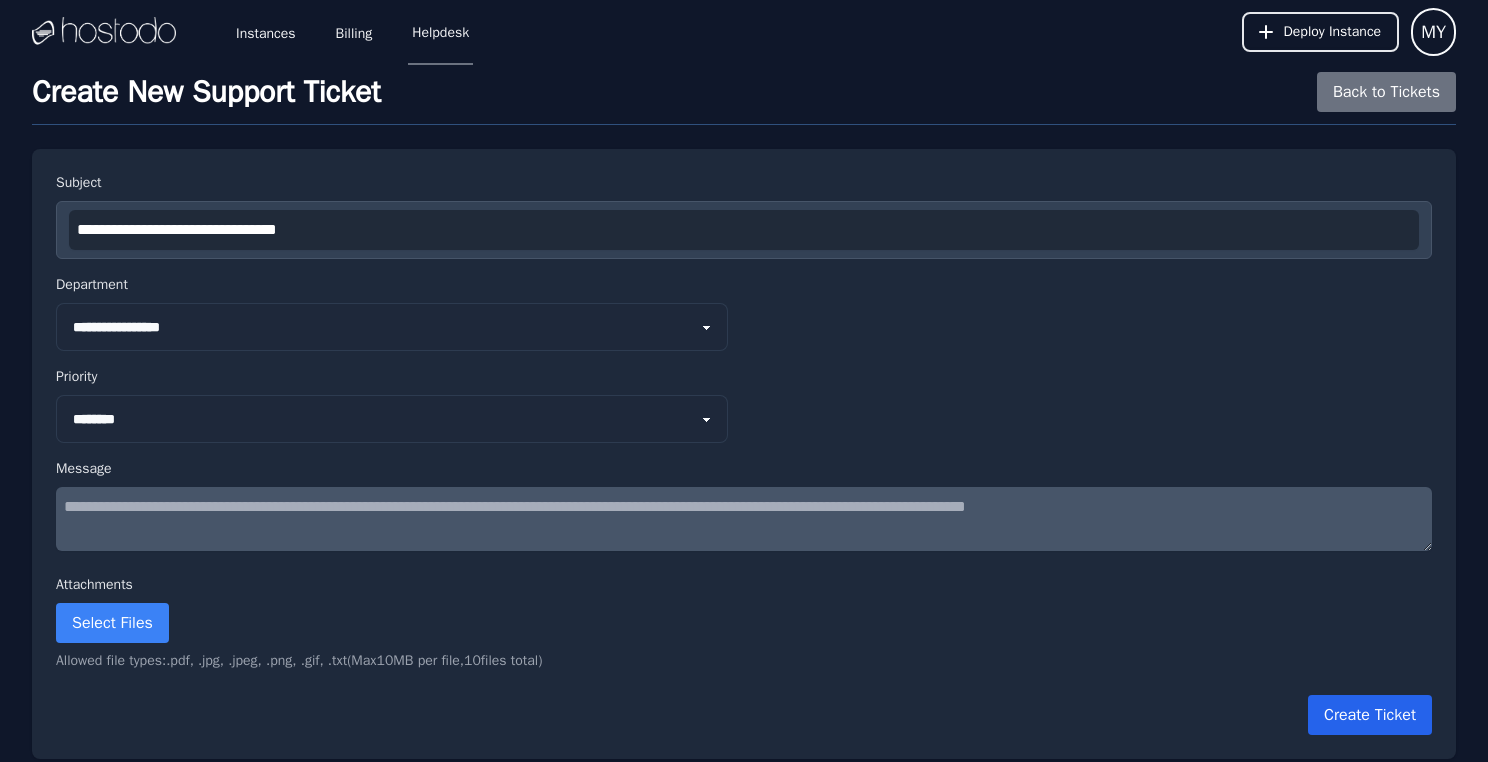 type on "**********" 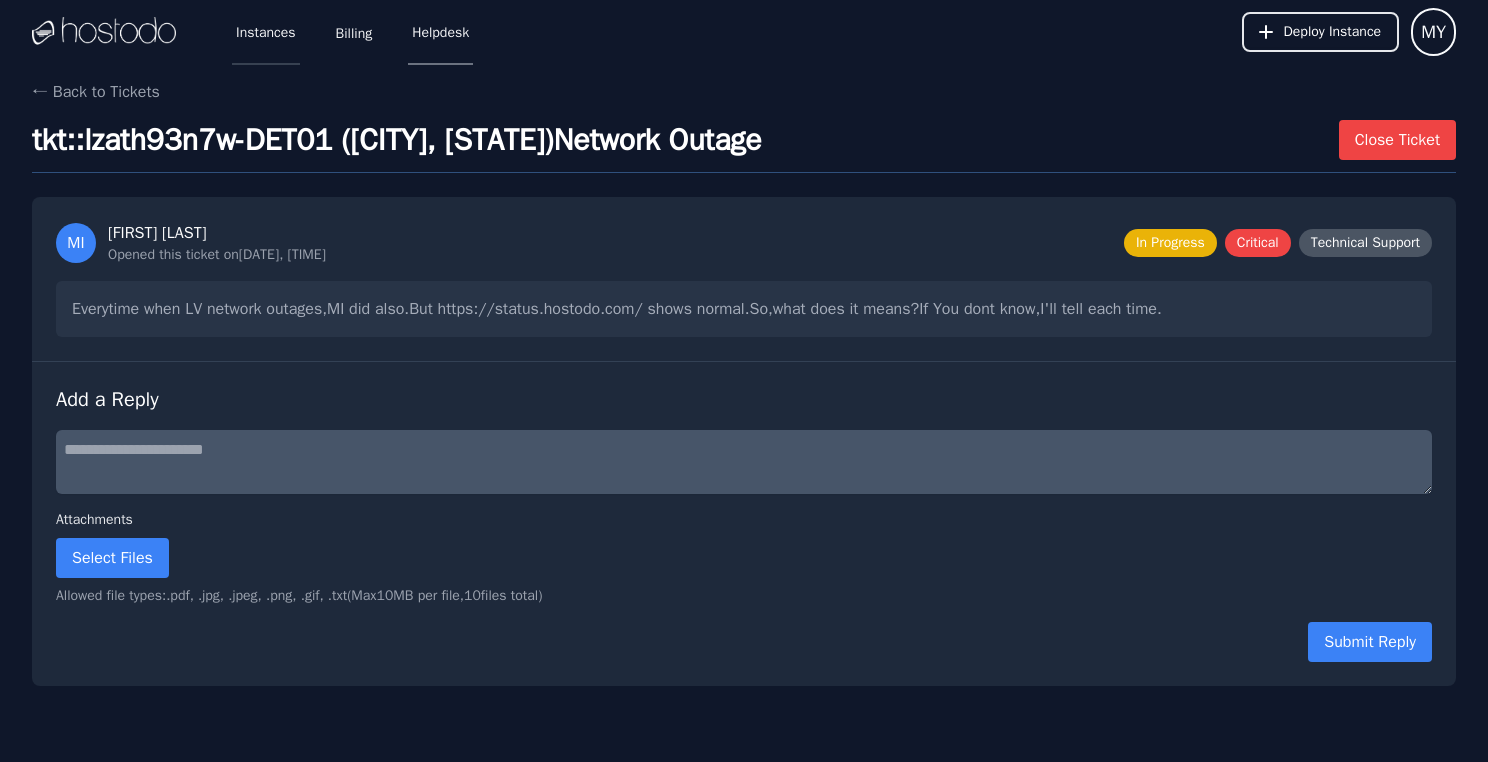 click on "Instances" at bounding box center (266, 32) 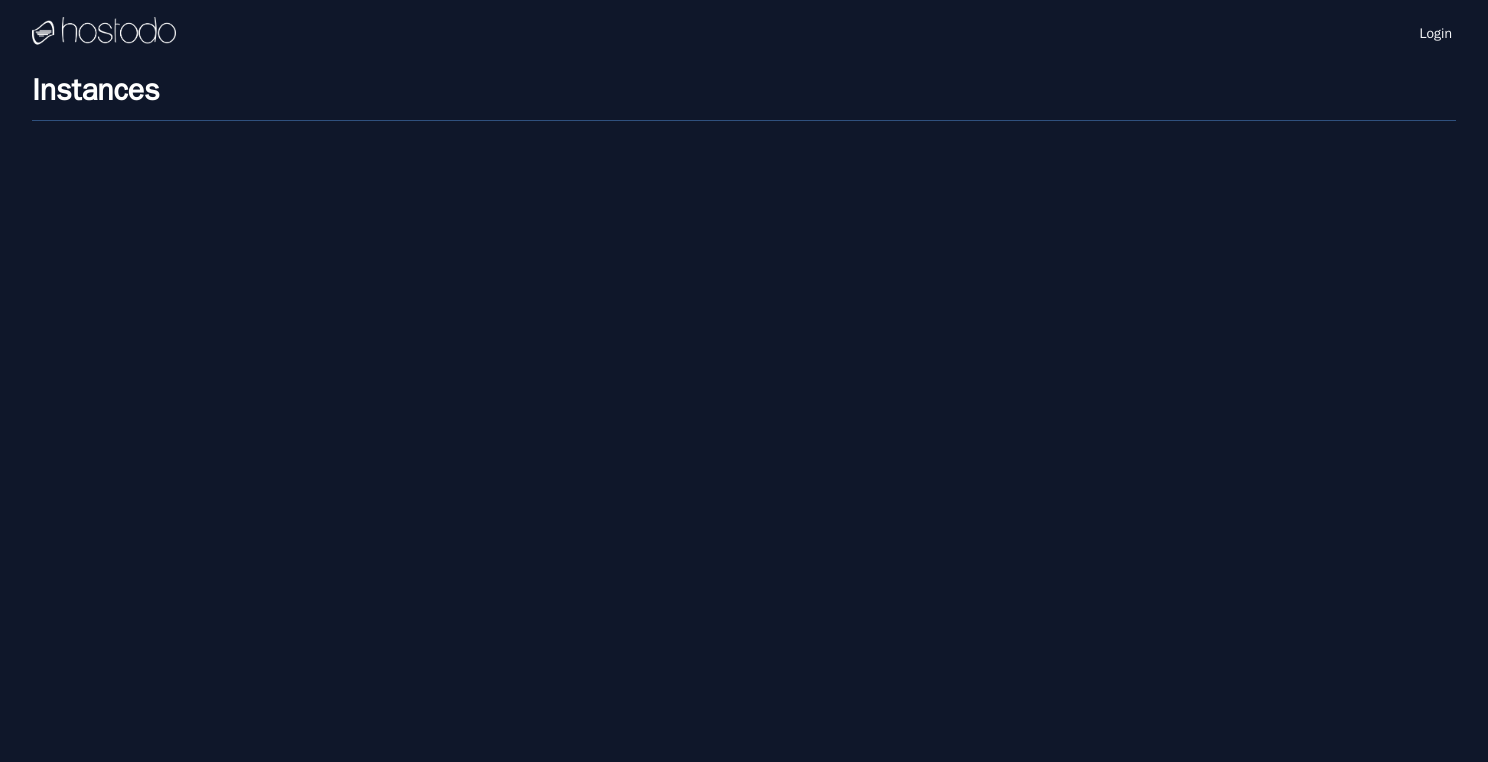 scroll, scrollTop: 0, scrollLeft: 0, axis: both 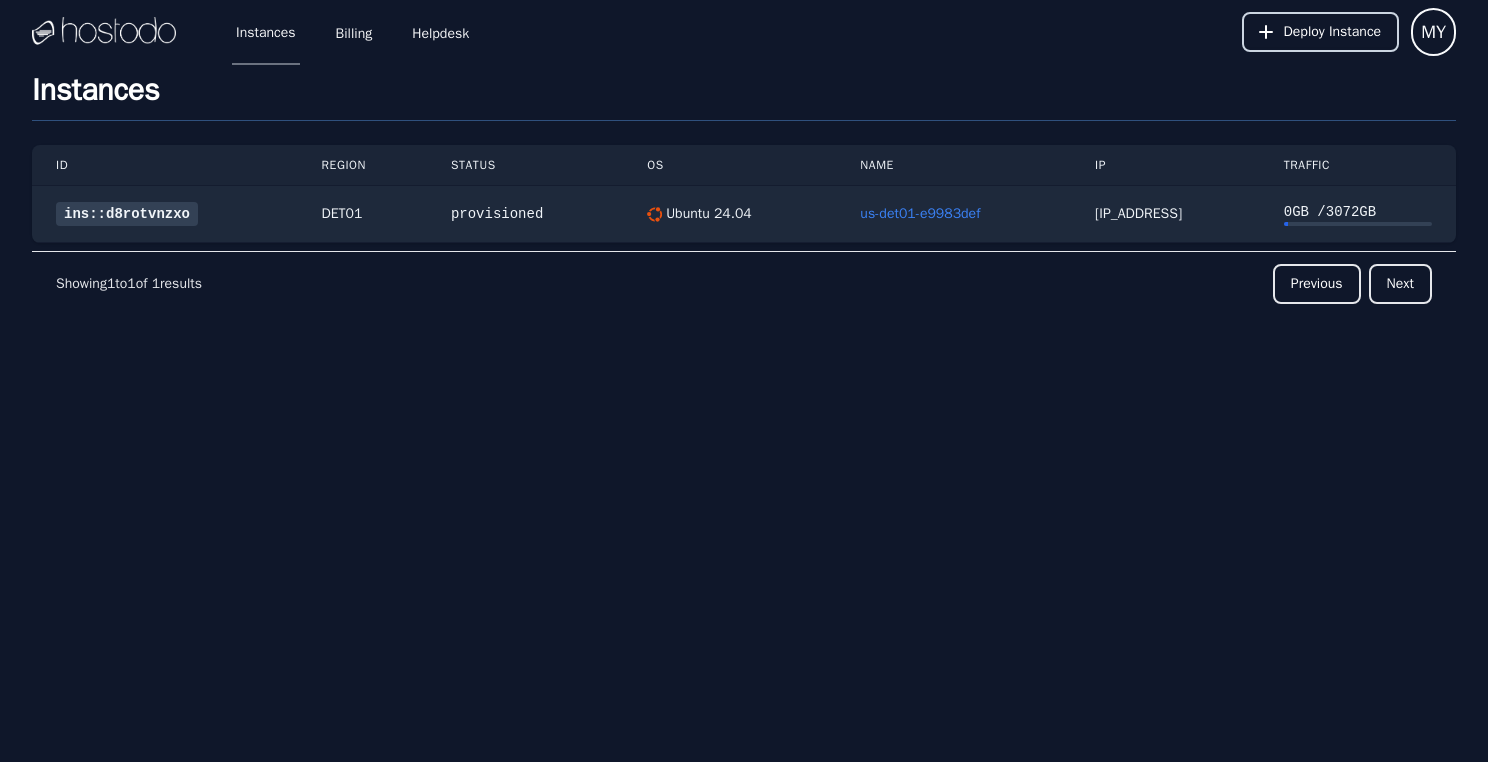 click on "Deploy Instance" at bounding box center [1333, 32] 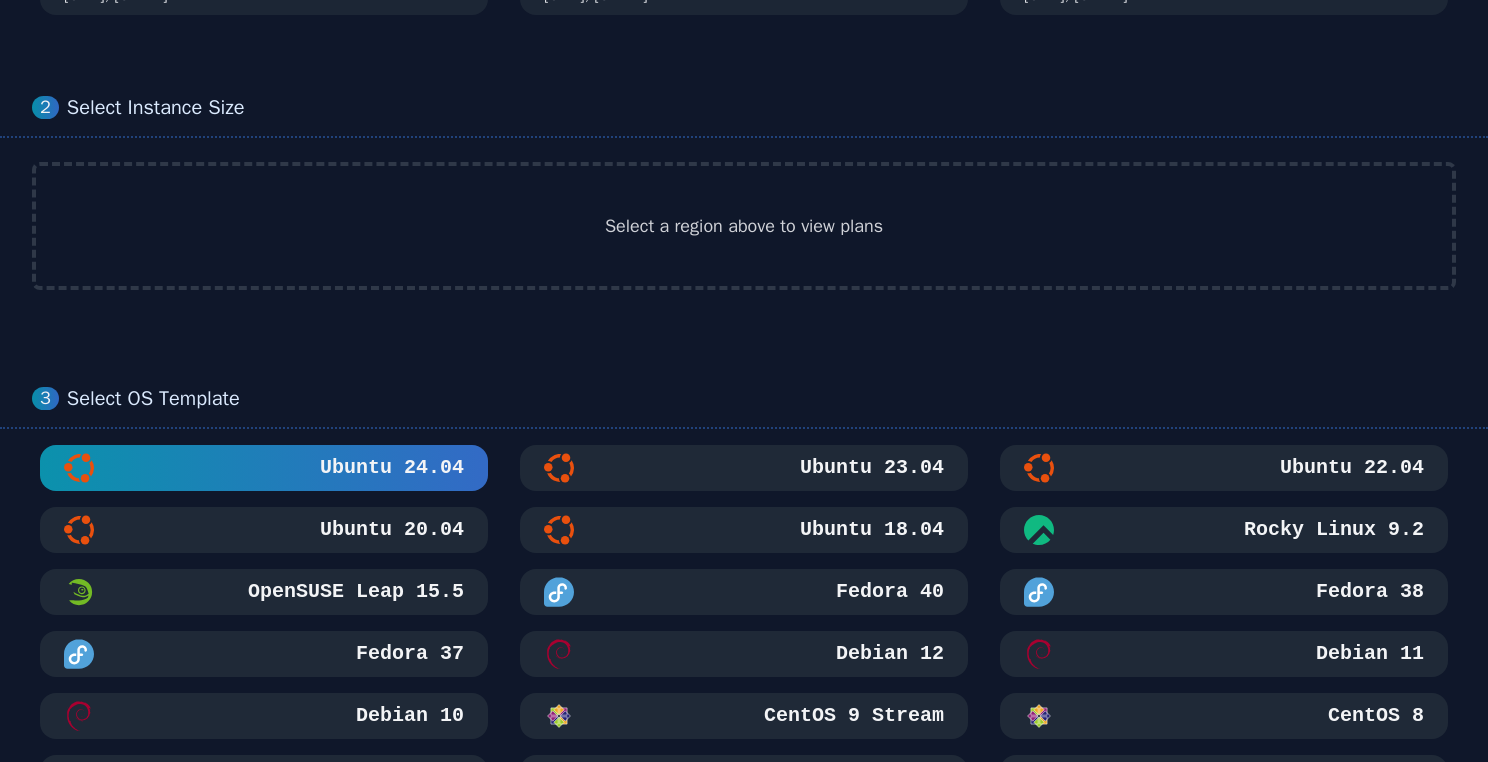 scroll, scrollTop: 0, scrollLeft: 0, axis: both 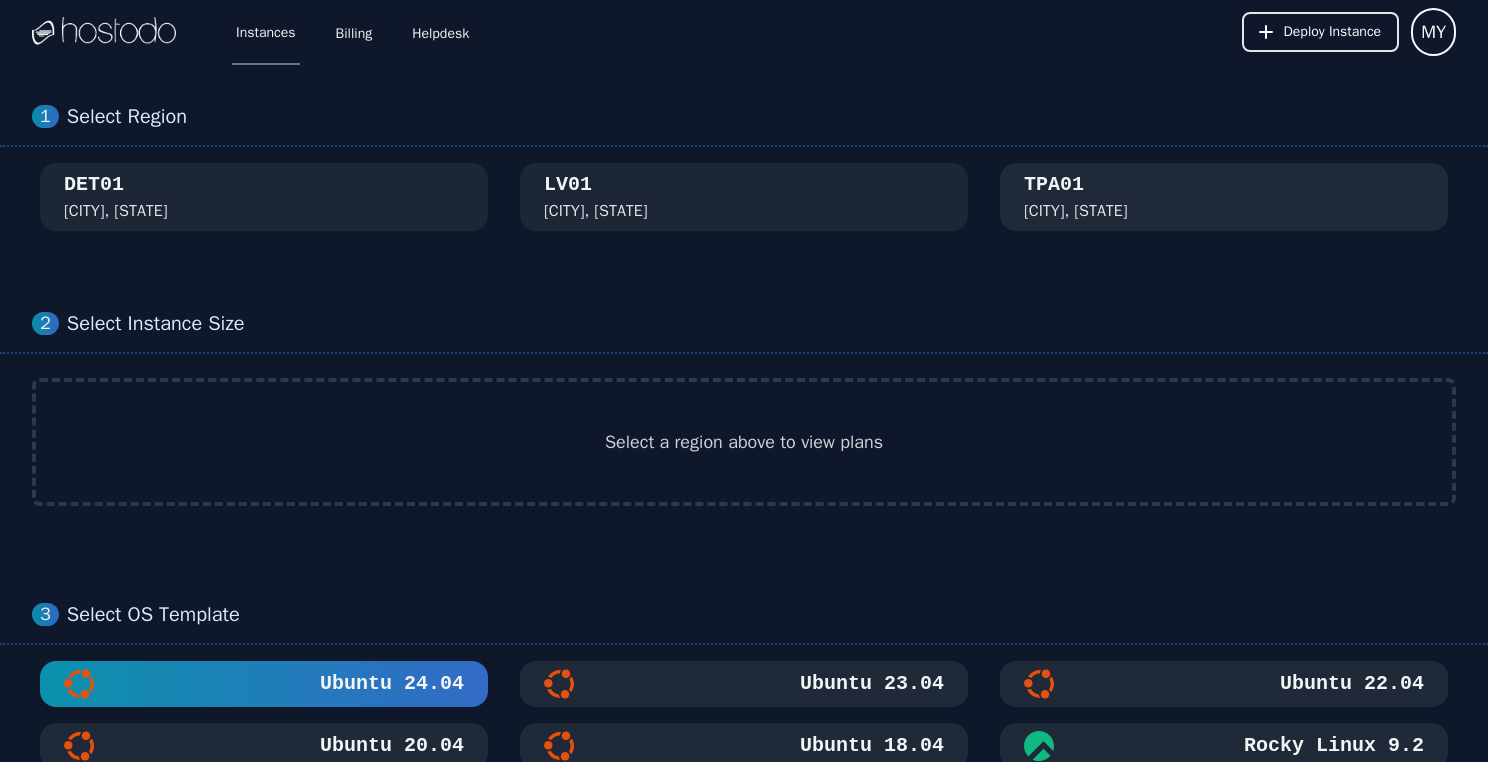 click on "TPA01   Tampa, FL" at bounding box center (1224, 197) 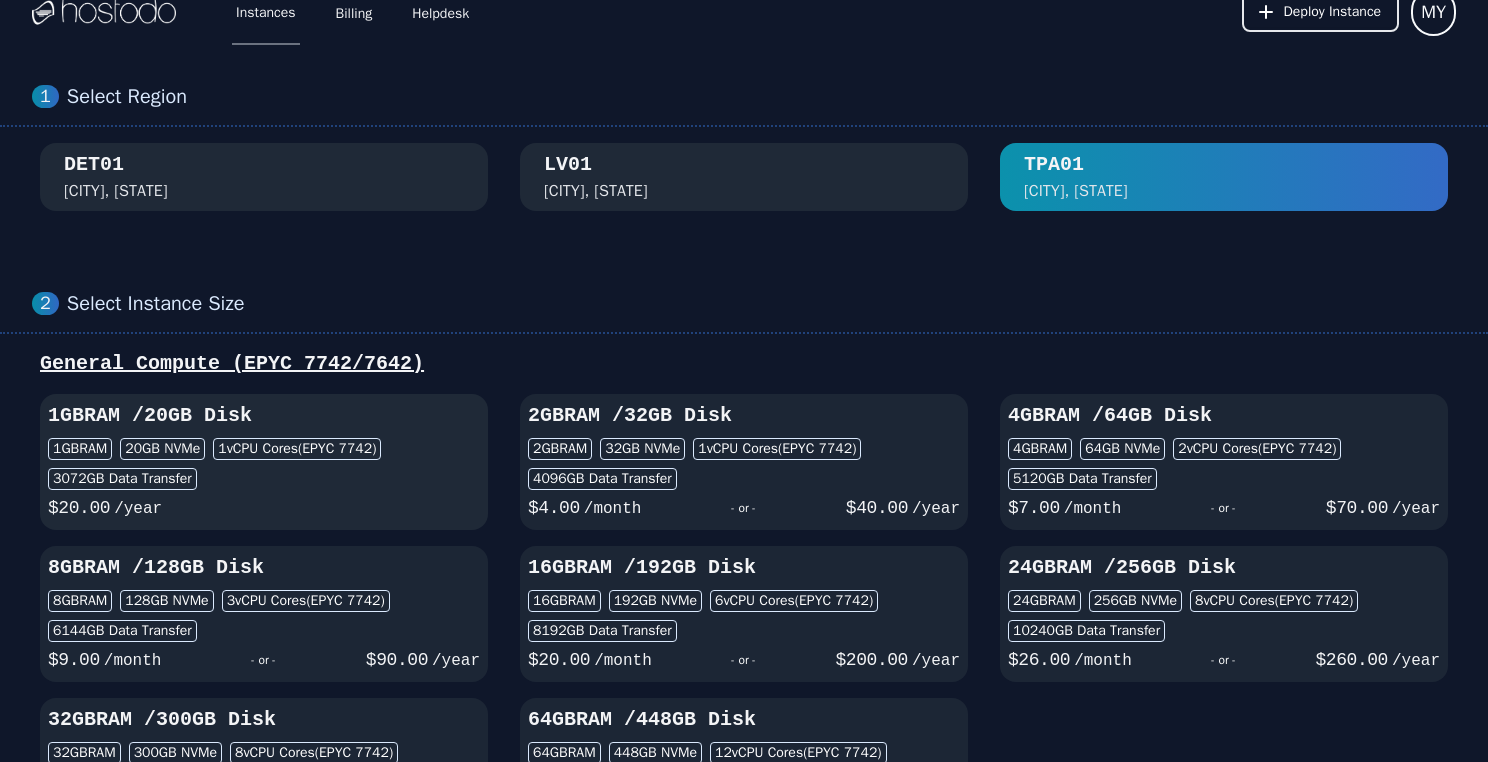scroll, scrollTop: 0, scrollLeft: 0, axis: both 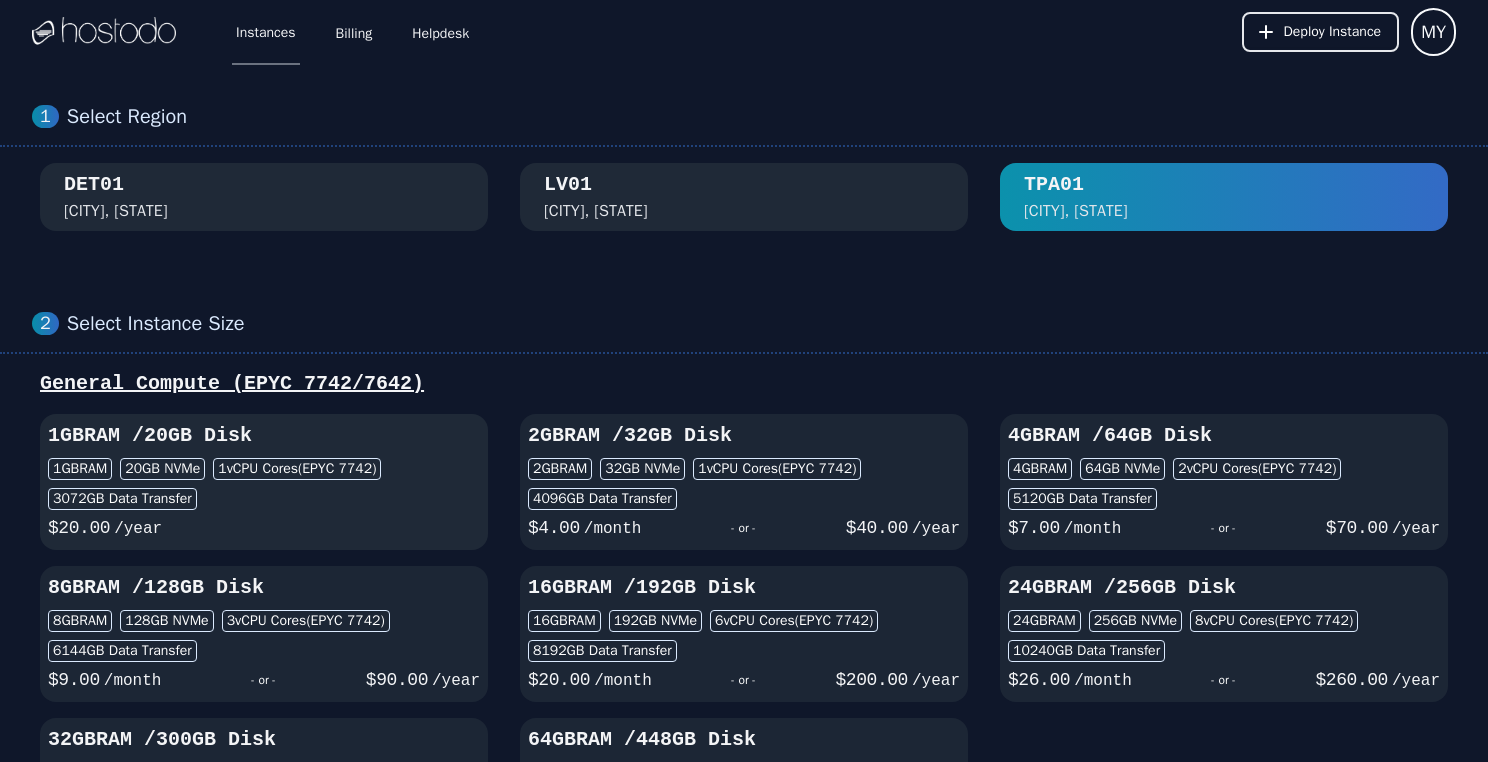 click on "1GB  RAM  /  20 GB Disk 1GB  RAM 20 GB NVMe 1  vCPU Cores  (EPYC 7742) 3072 GB Data Transfer $ 20.00 /year" at bounding box center (264, 482) 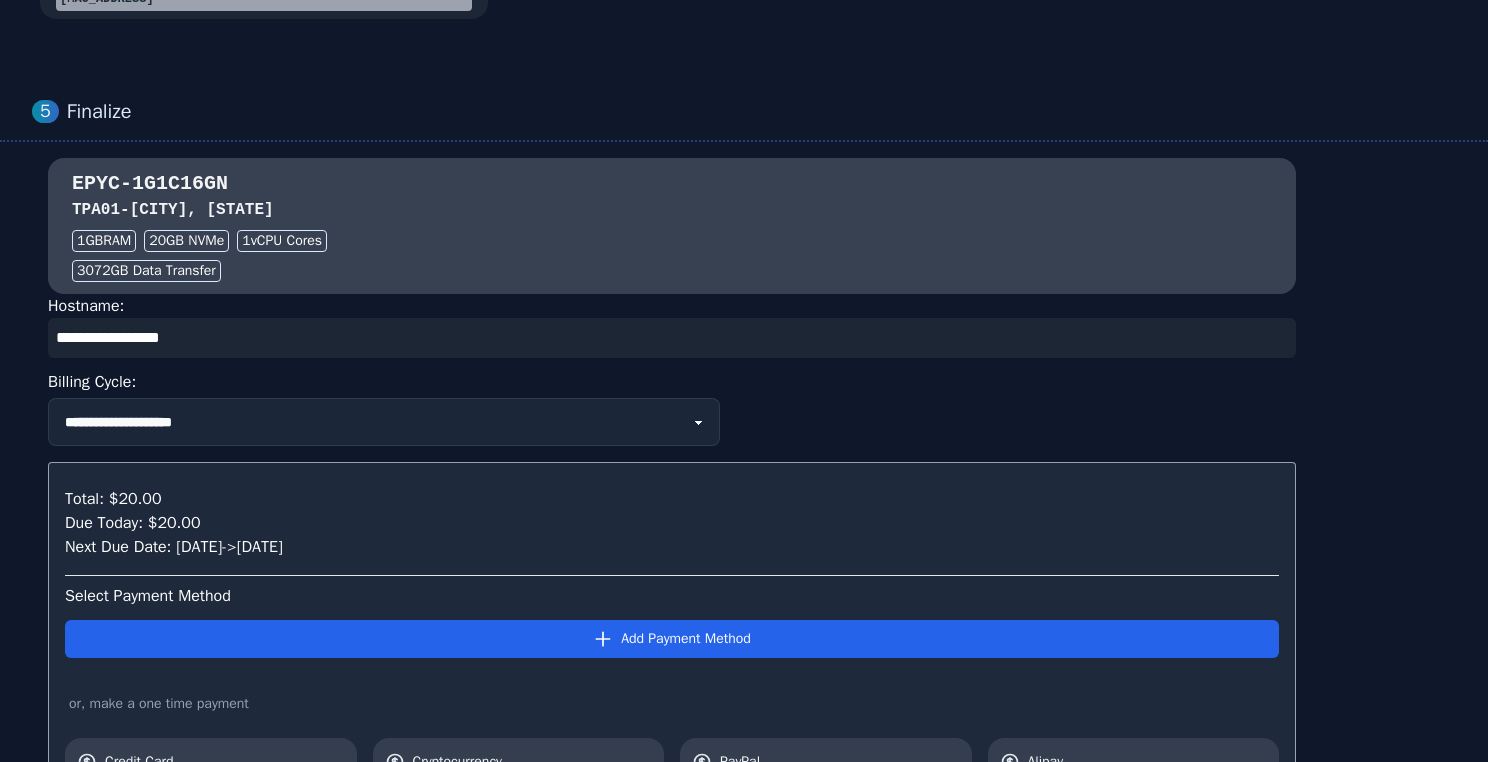 scroll, scrollTop: 1603, scrollLeft: 0, axis: vertical 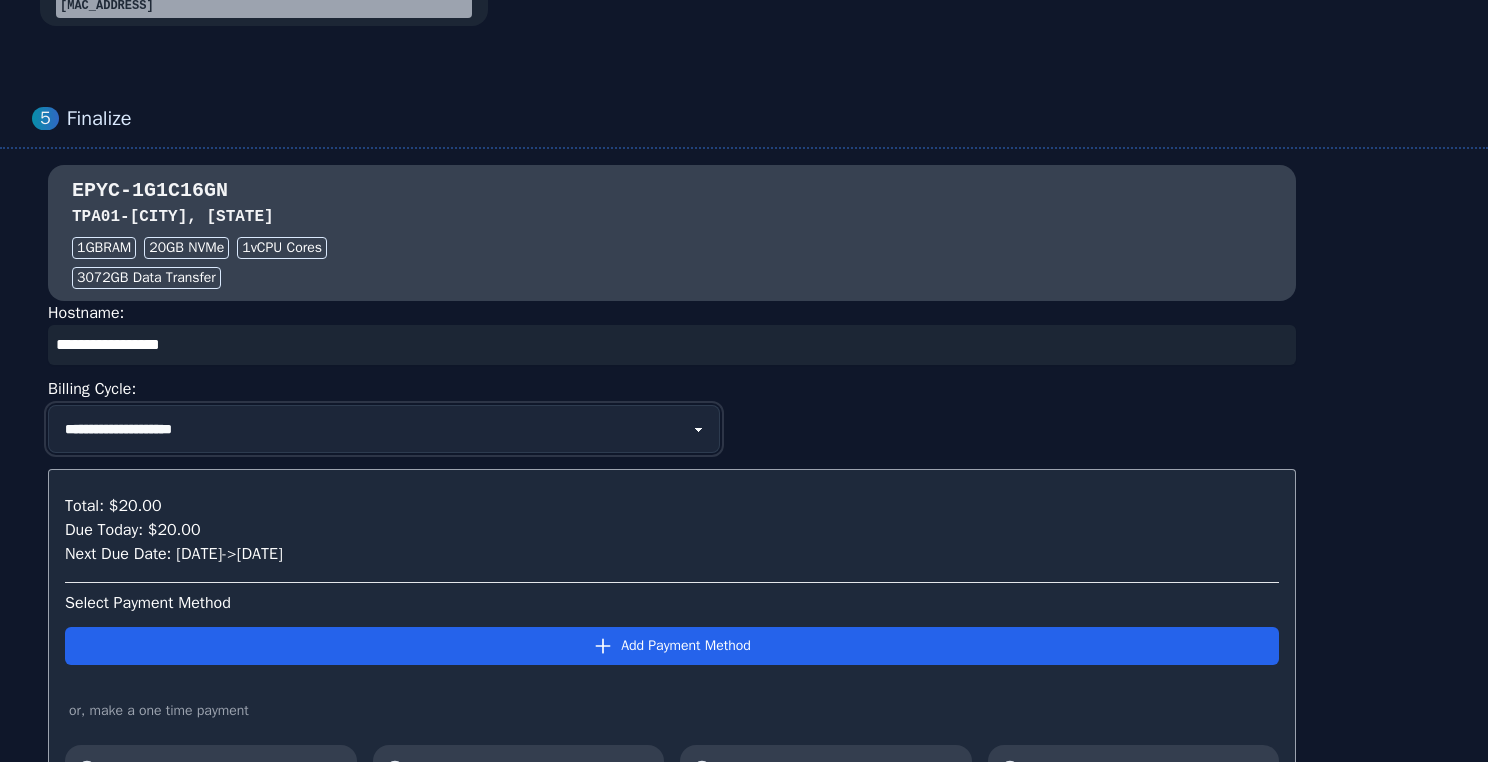 click on "**********" at bounding box center [384, 429] 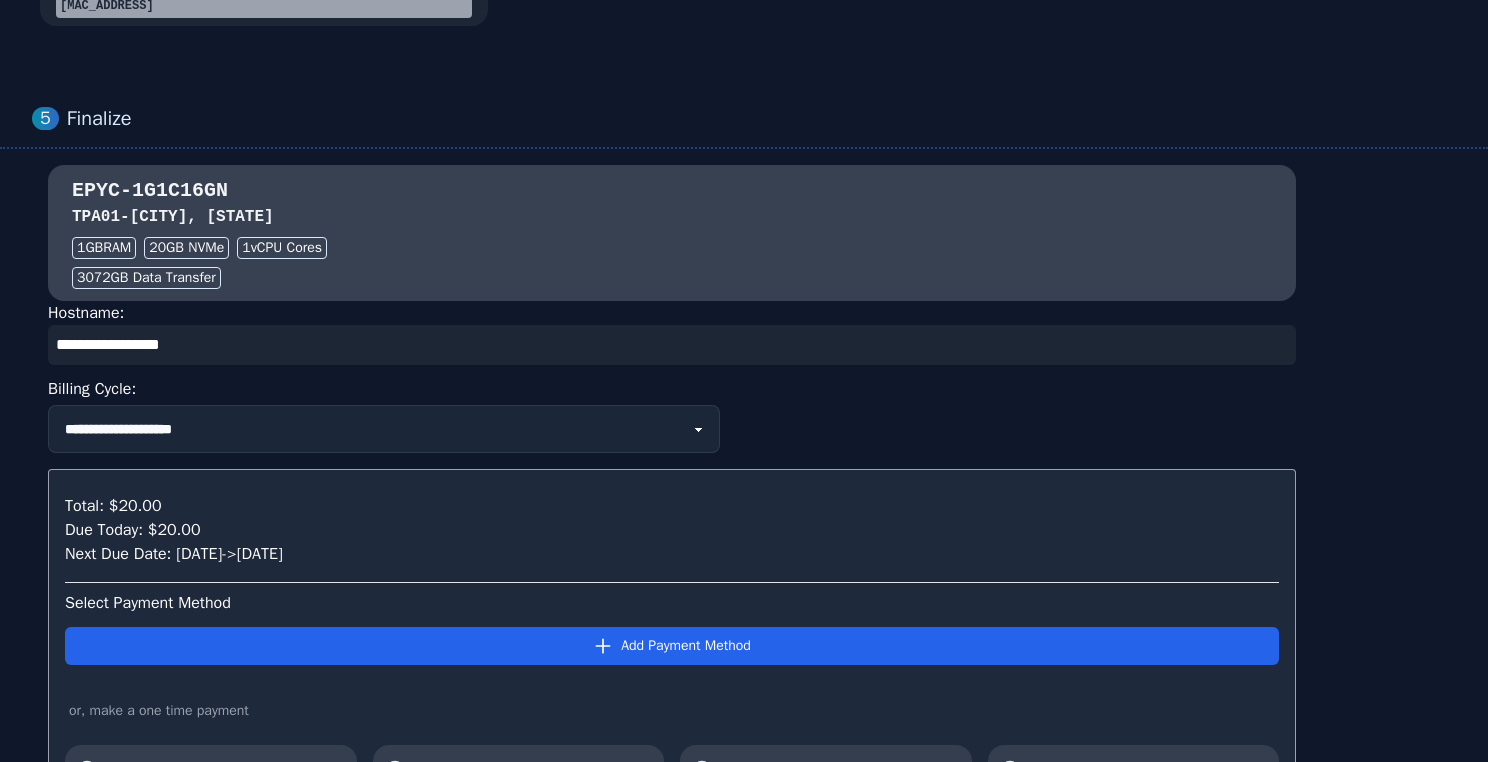 click on "**********" at bounding box center (672, 429) 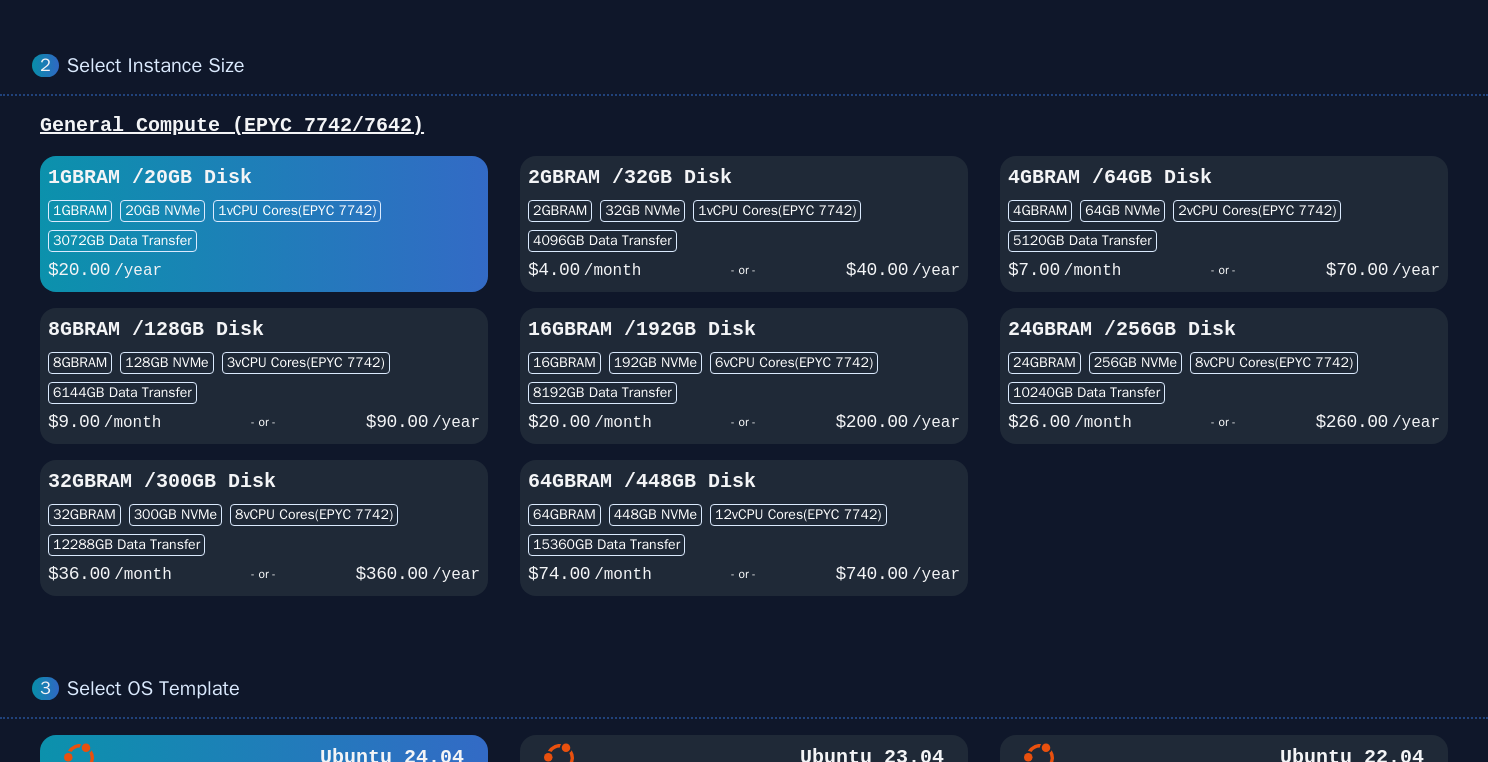 scroll, scrollTop: 0, scrollLeft: 0, axis: both 